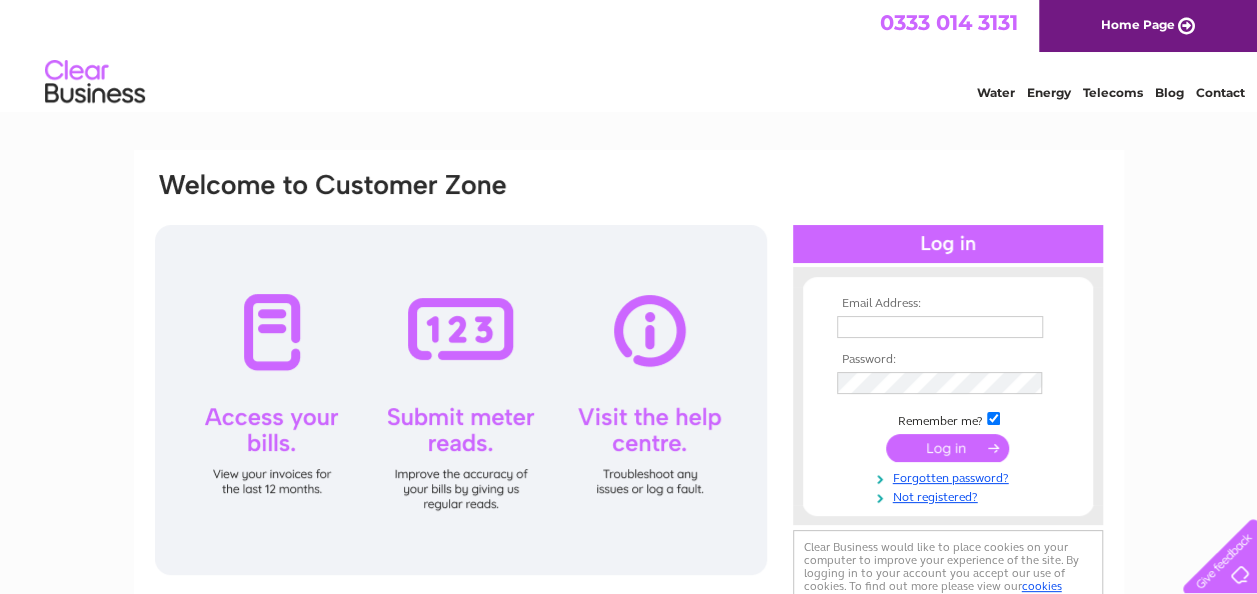 scroll, scrollTop: 0, scrollLeft: 0, axis: both 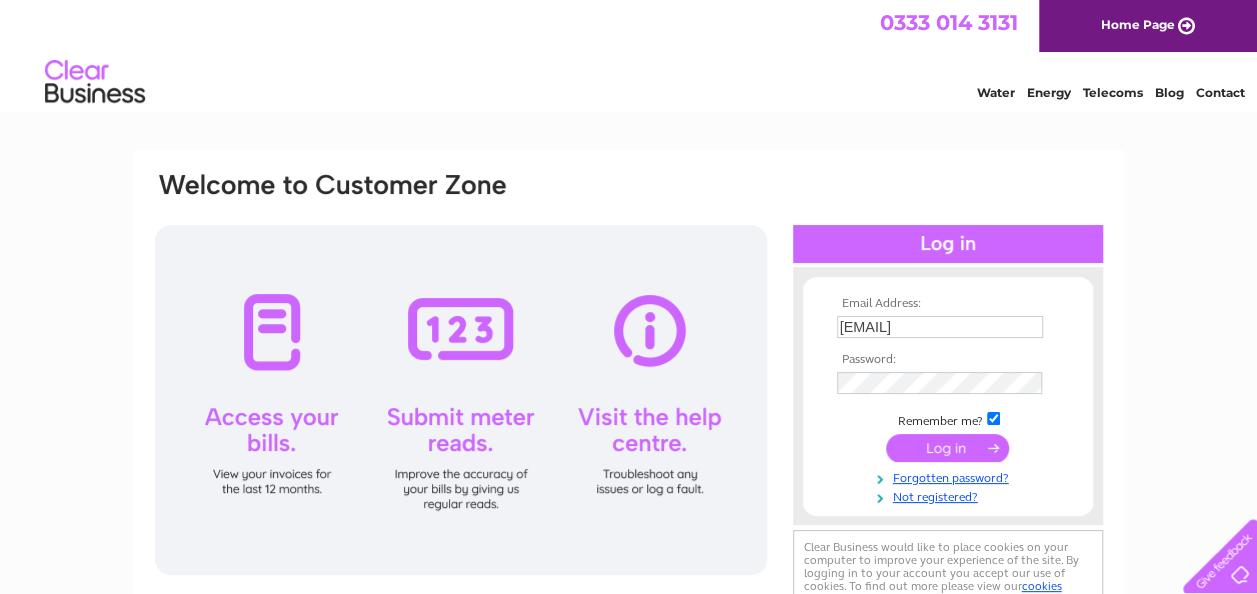 click at bounding box center [947, 448] 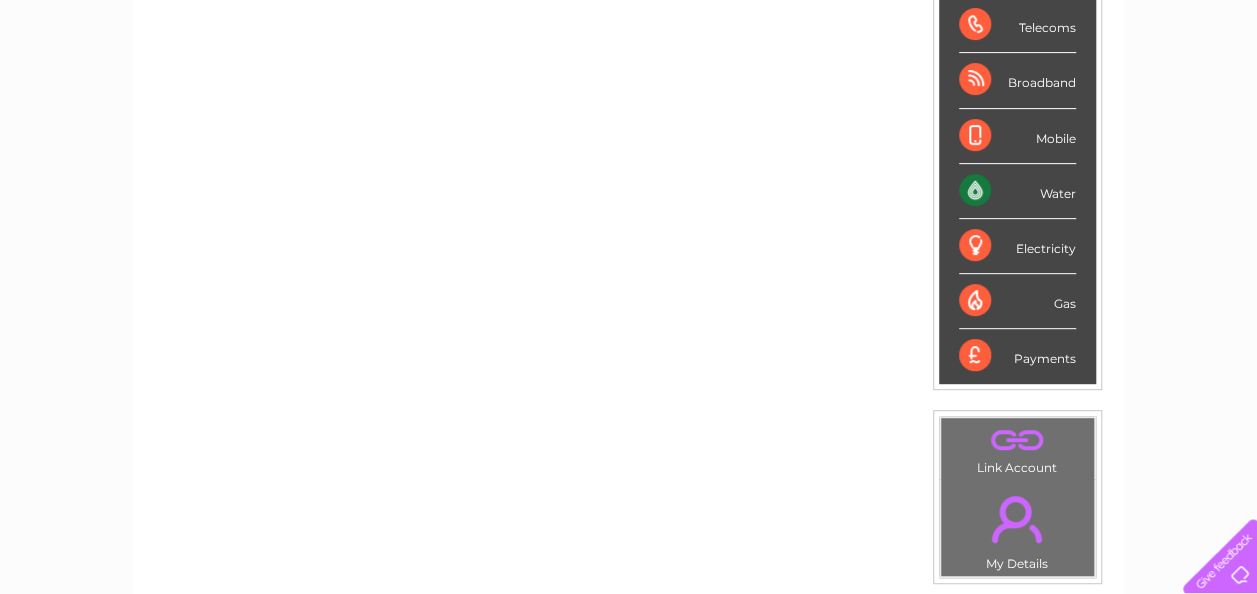scroll, scrollTop: 100, scrollLeft: 0, axis: vertical 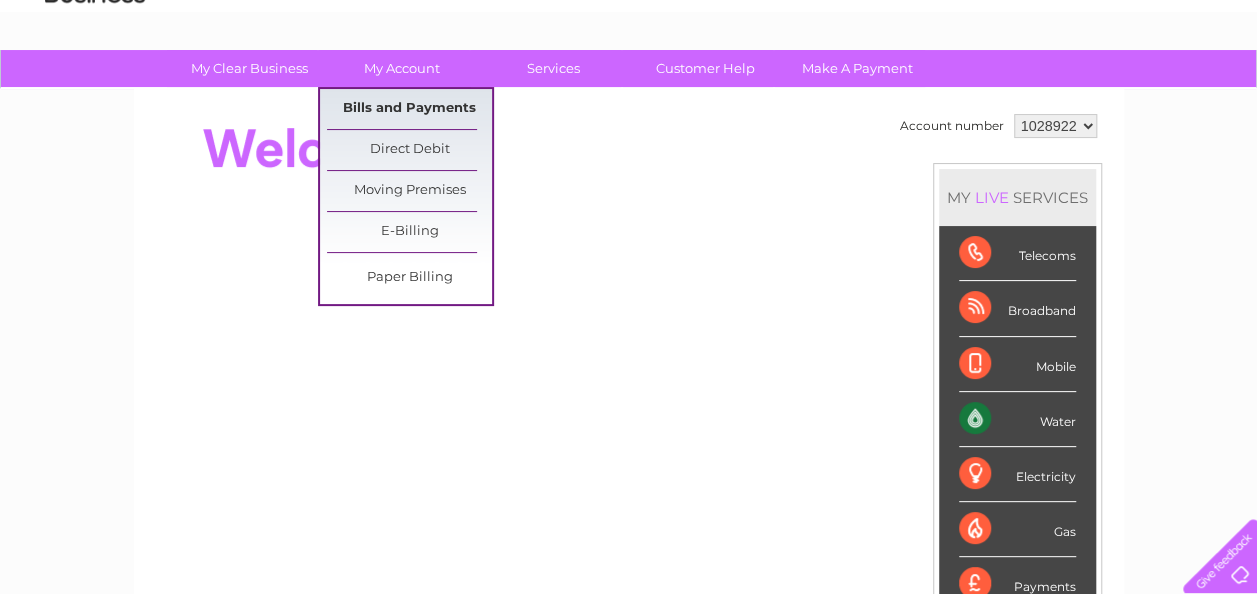click on "Bills and Payments" at bounding box center [409, 109] 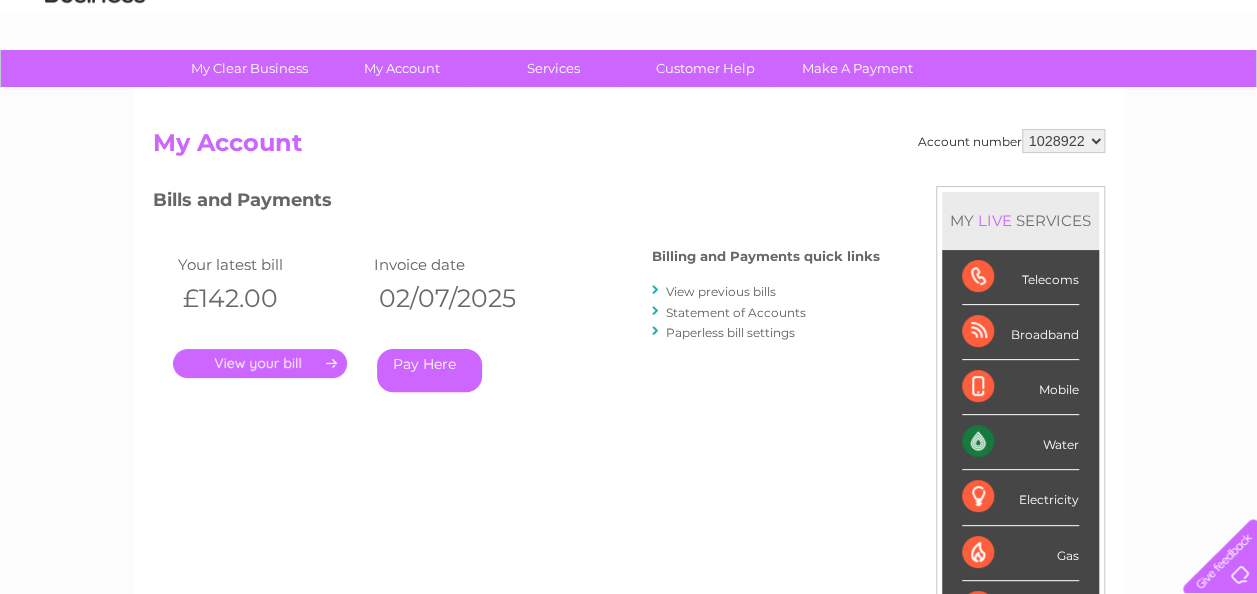 scroll, scrollTop: 0, scrollLeft: 0, axis: both 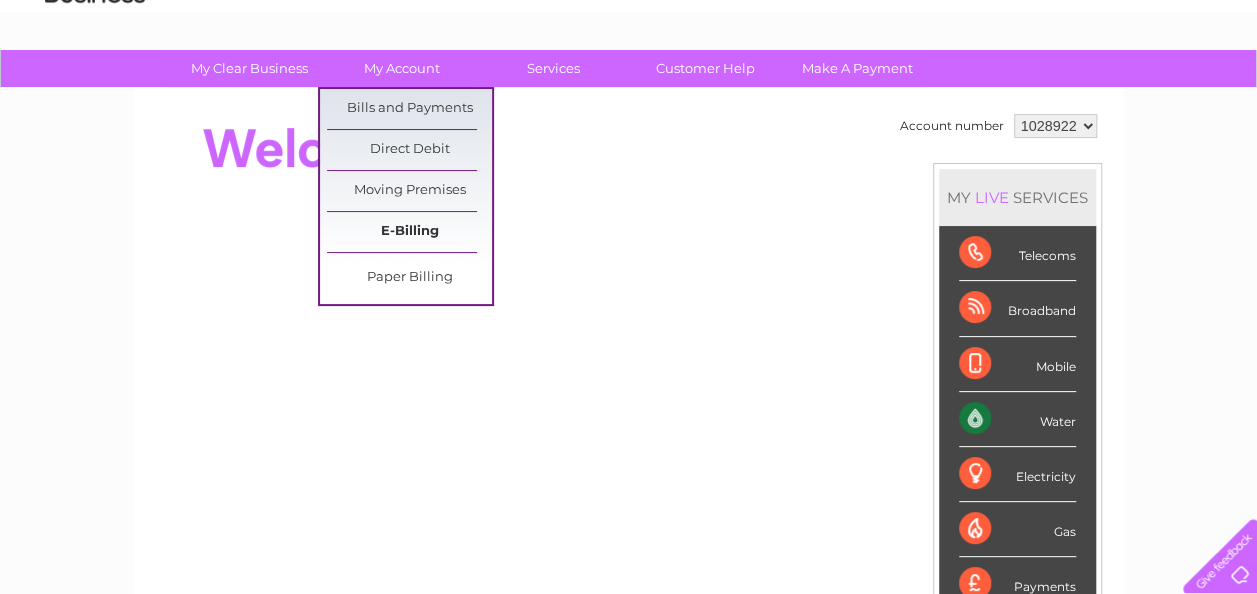 click on "E-Billing" at bounding box center (409, 232) 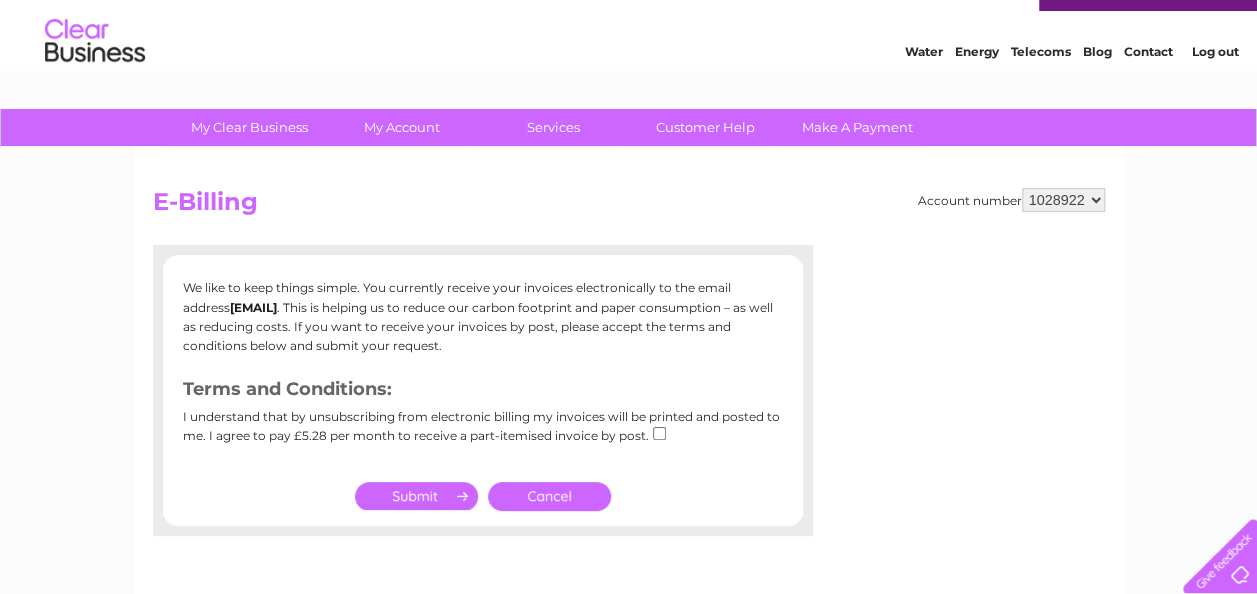 scroll, scrollTop: 0, scrollLeft: 0, axis: both 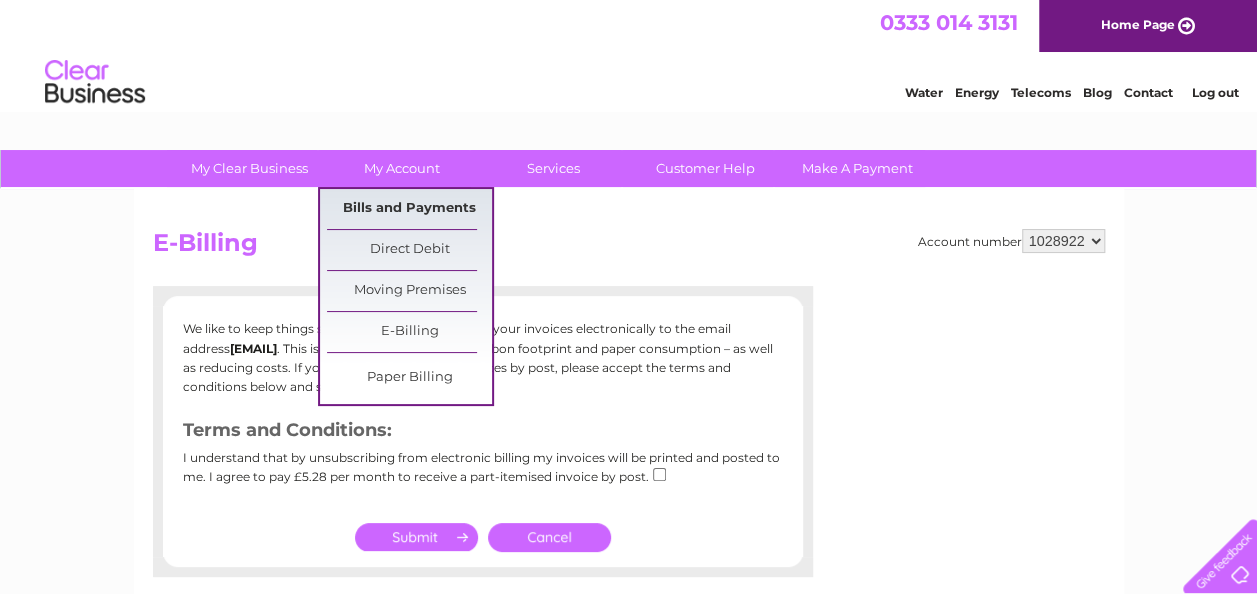 click on "Bills and Payments" at bounding box center [409, 209] 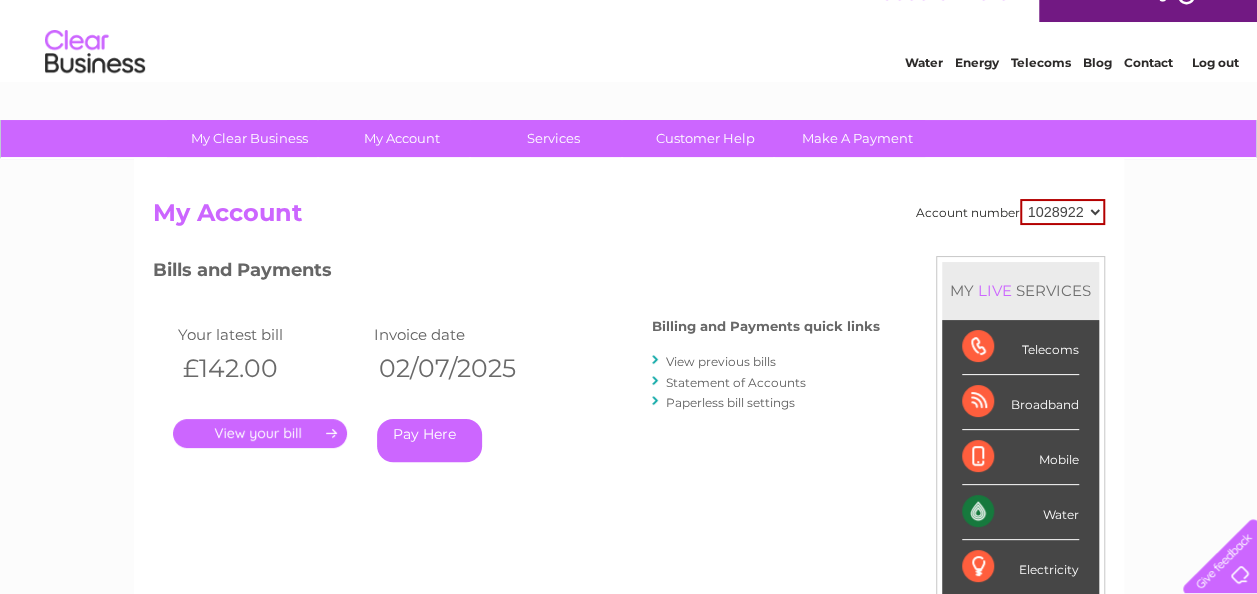 scroll, scrollTop: 0, scrollLeft: 0, axis: both 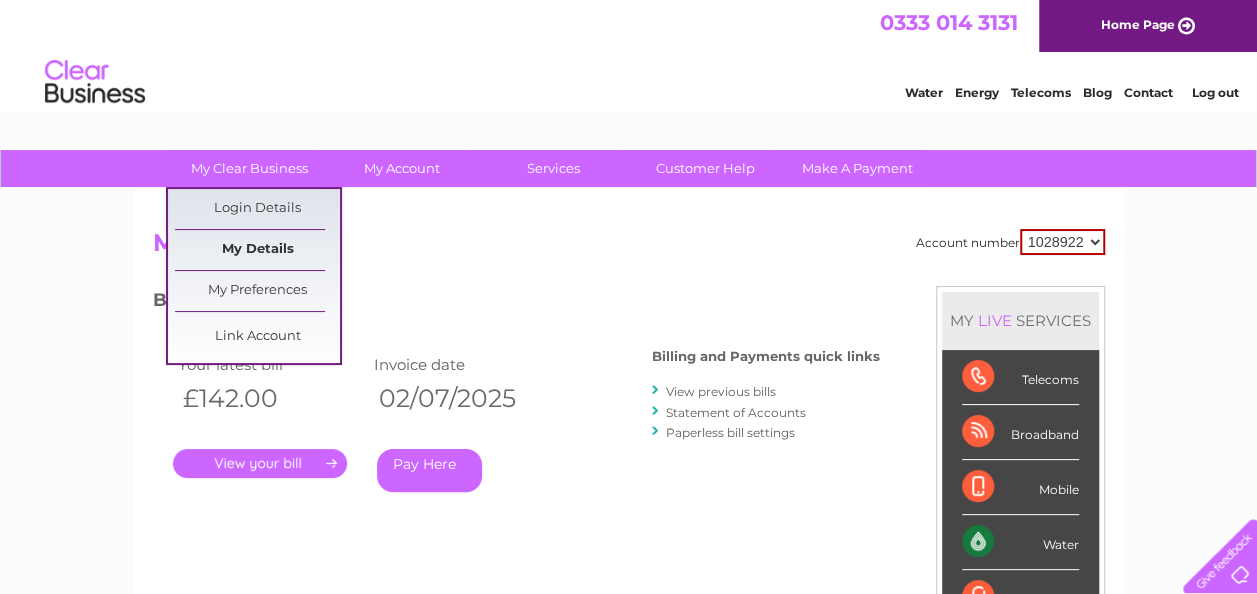 click on "My Details" at bounding box center (257, 250) 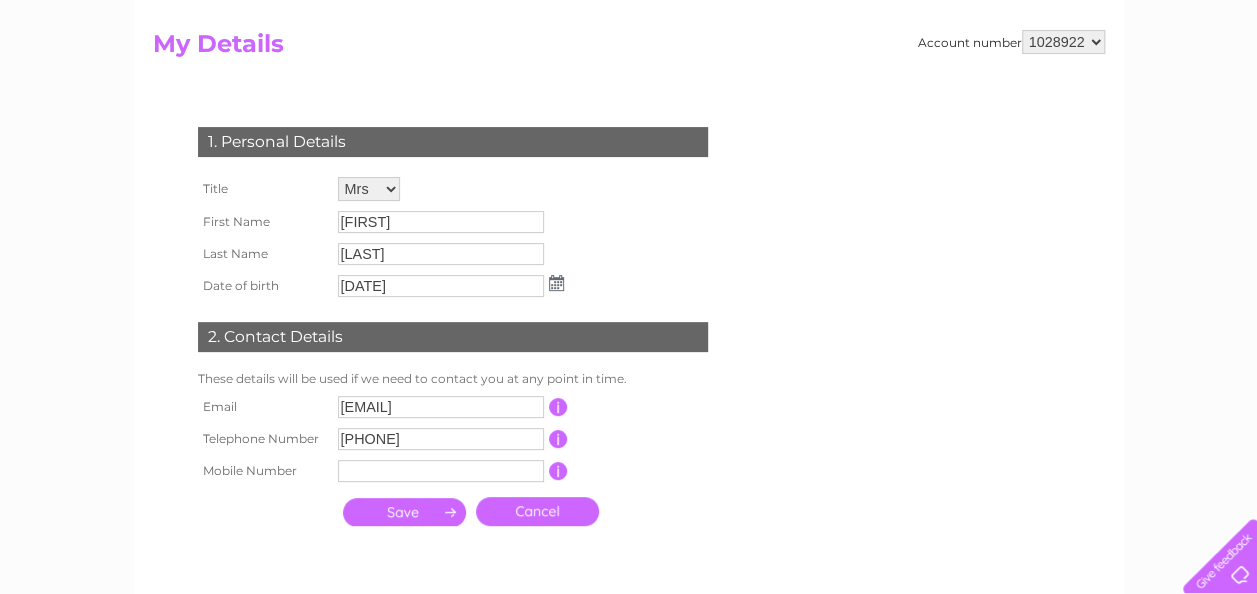 scroll, scrollTop: 200, scrollLeft: 0, axis: vertical 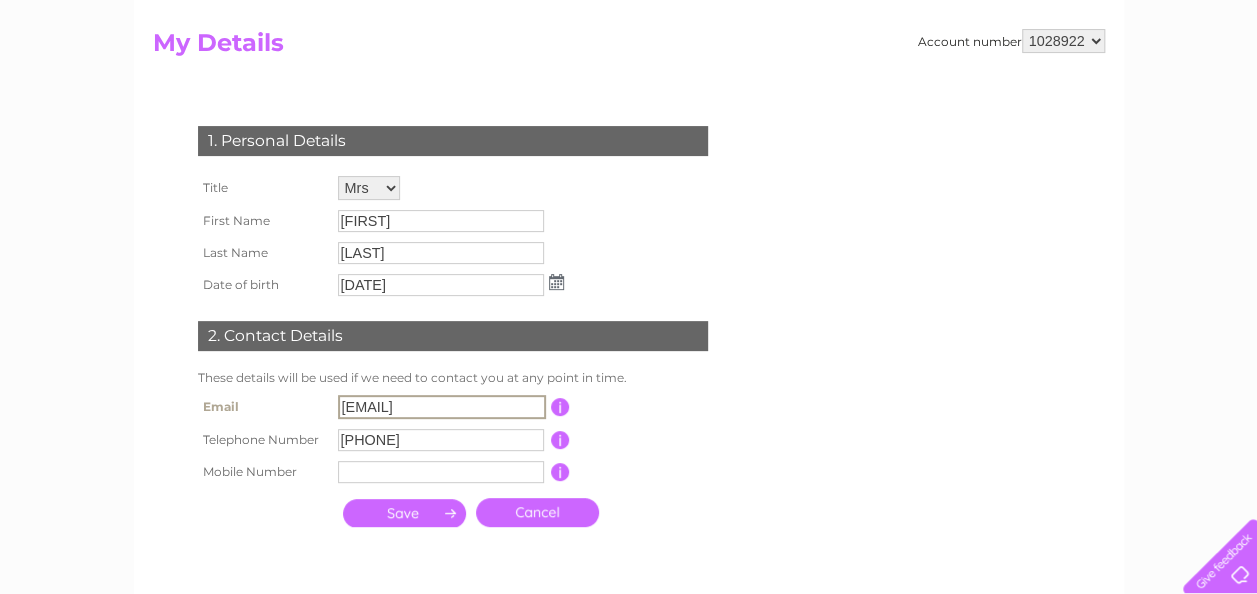 drag, startPoint x: 430, startPoint y: 408, endPoint x: 286, endPoint y: 416, distance: 144.22205 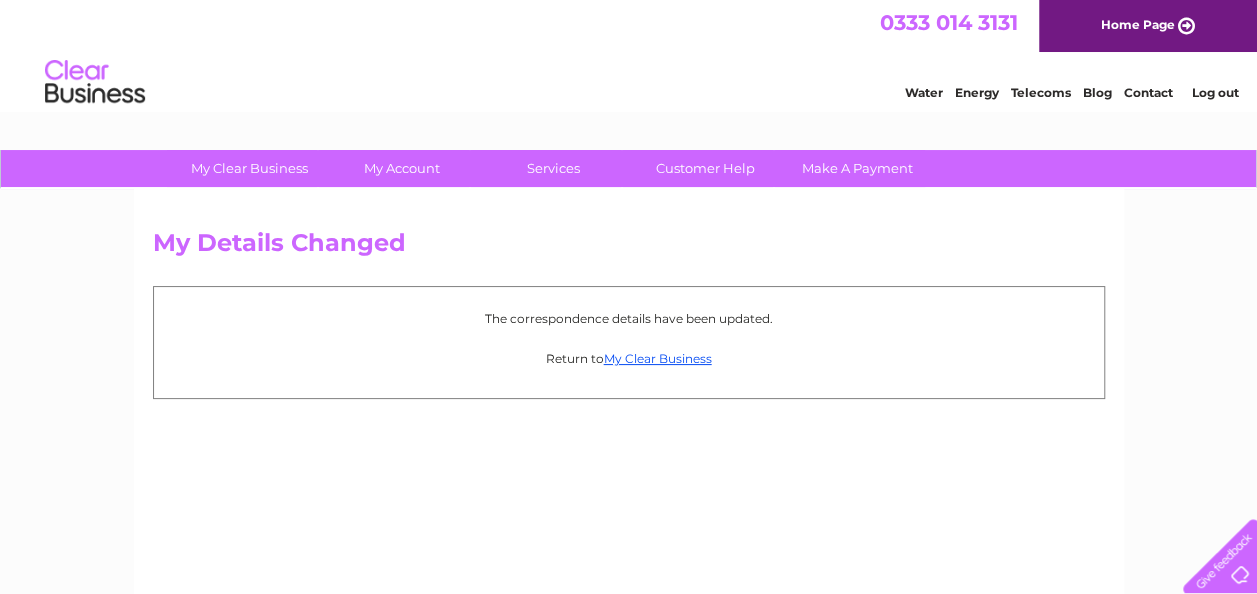 scroll, scrollTop: 0, scrollLeft: 0, axis: both 